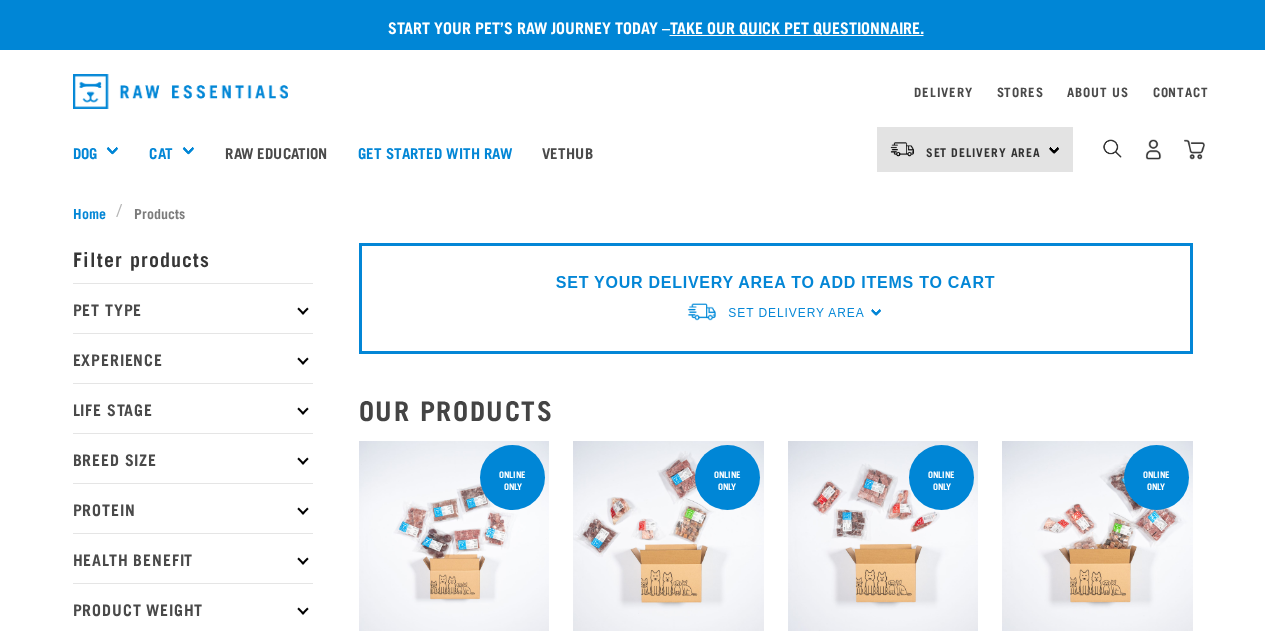 scroll, scrollTop: 0, scrollLeft: 0, axis: both 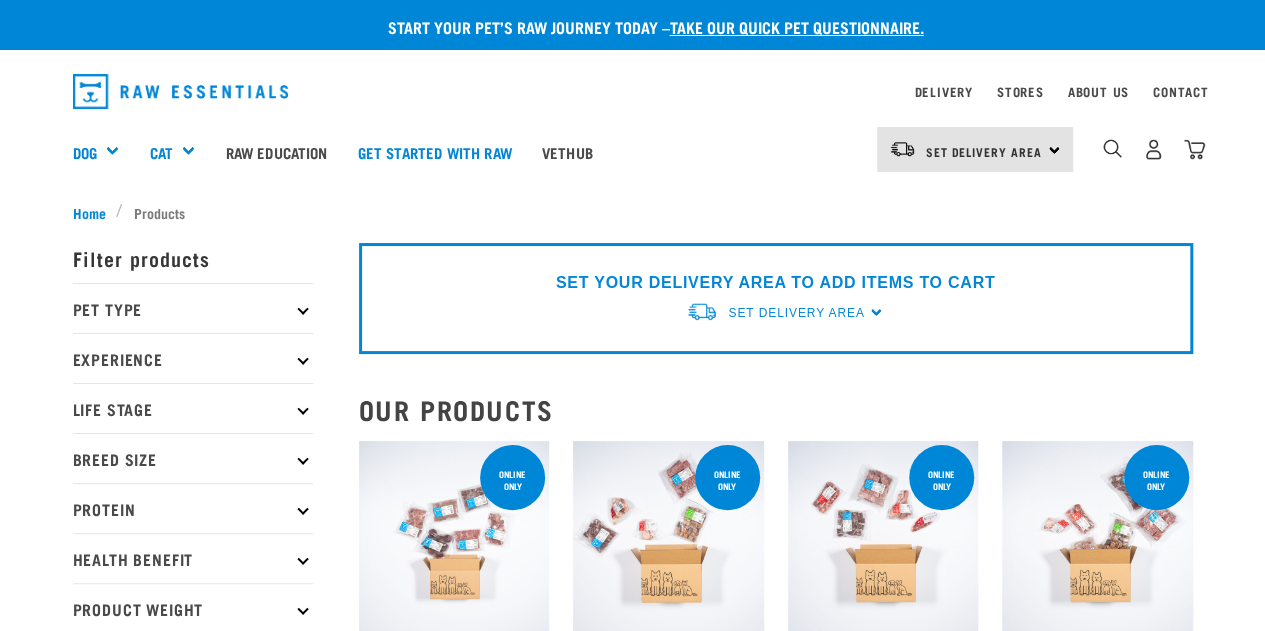 click on "Pet Type" at bounding box center [193, 308] 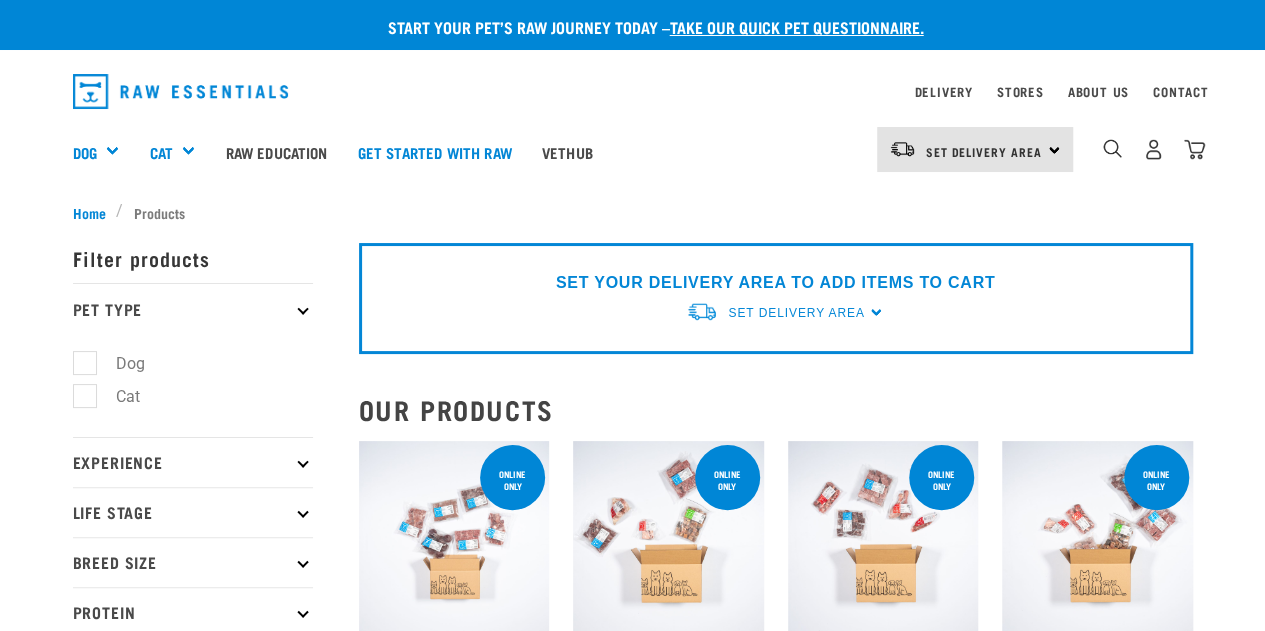click on "Dog" at bounding box center (118, 363) 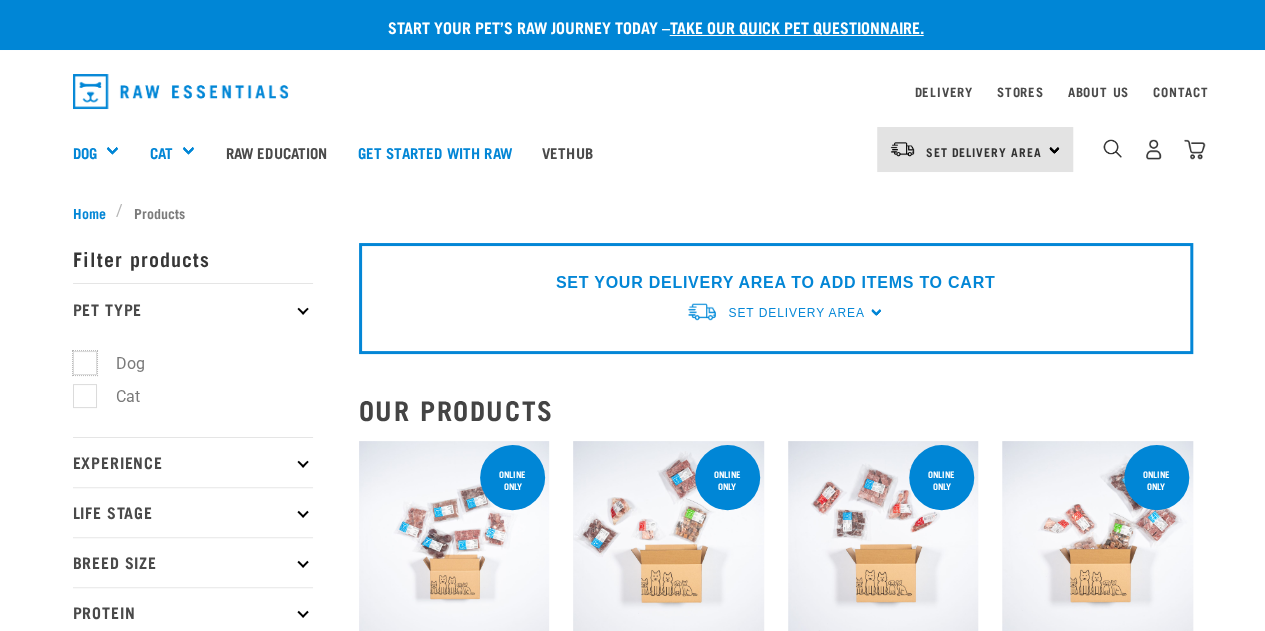 checkbox on "true" 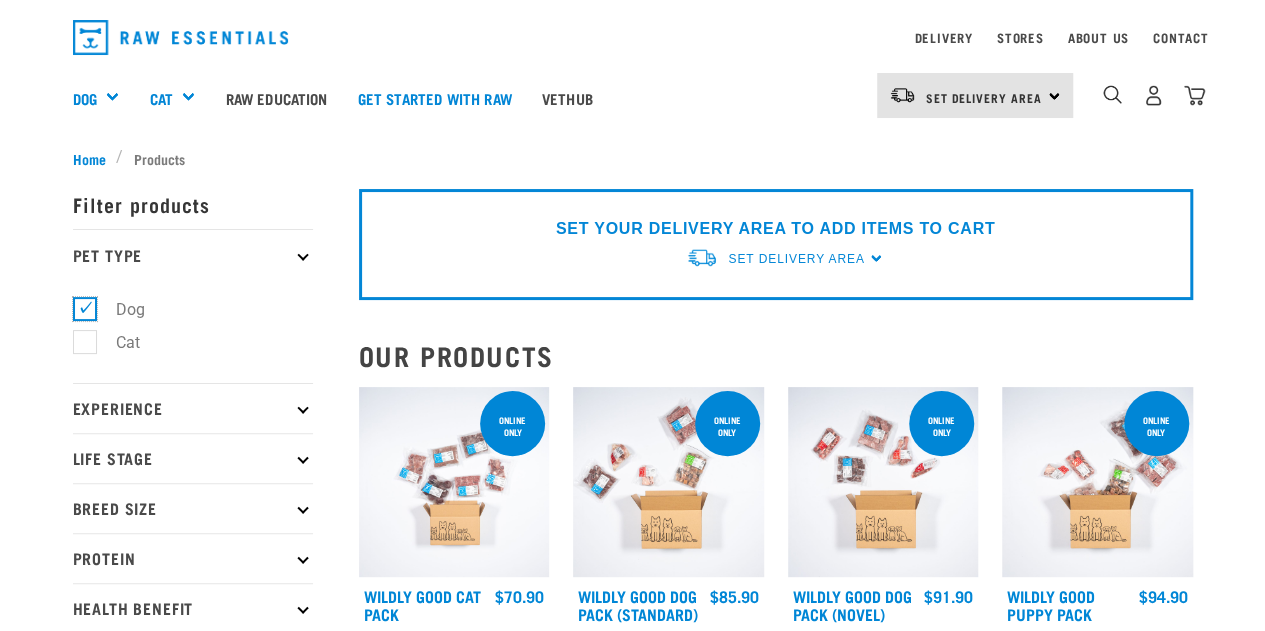scroll, scrollTop: 100, scrollLeft: 0, axis: vertical 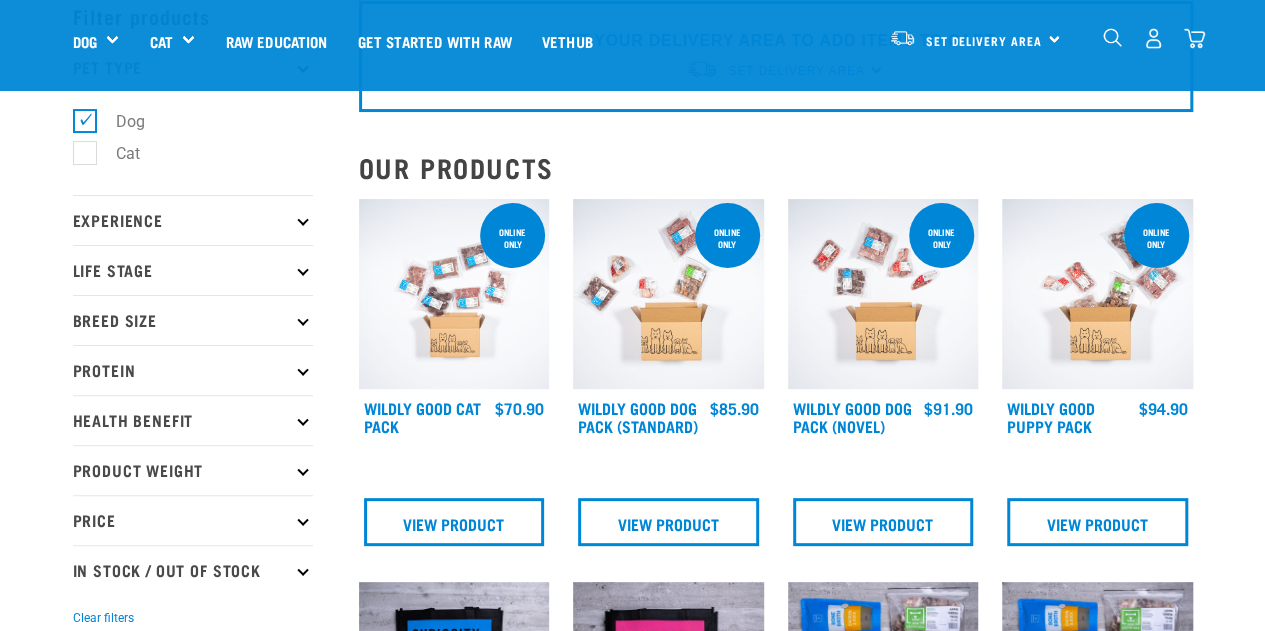 click on "Experience" at bounding box center (193, 220) 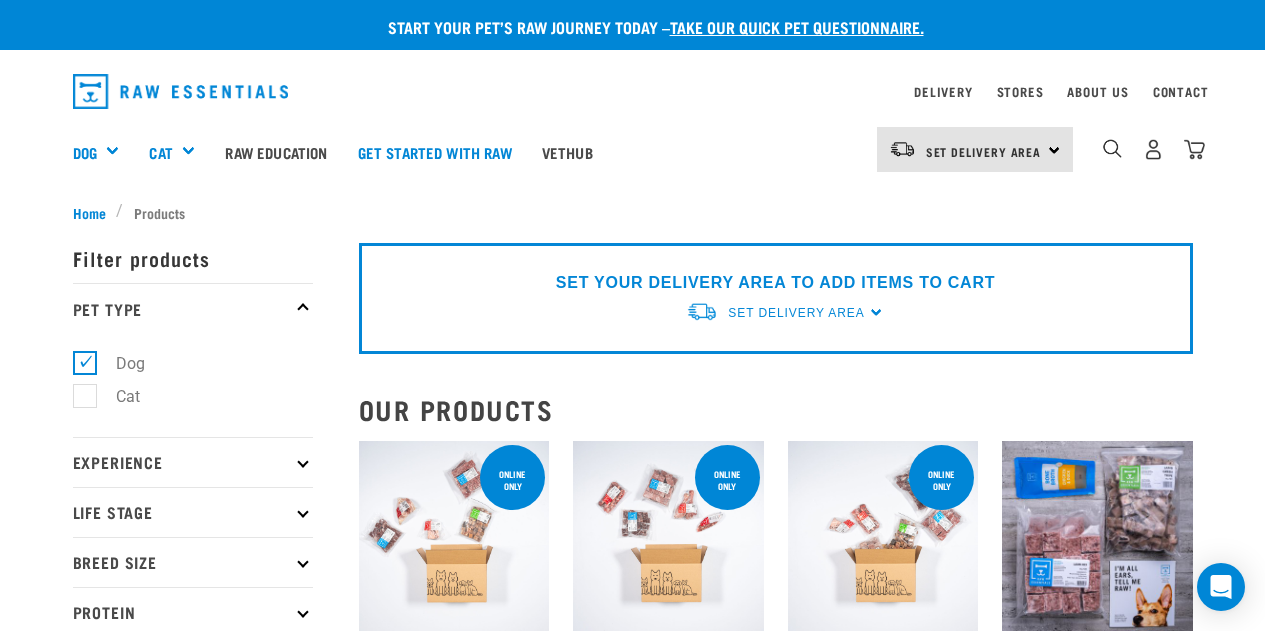 scroll, scrollTop: 0, scrollLeft: 0, axis: both 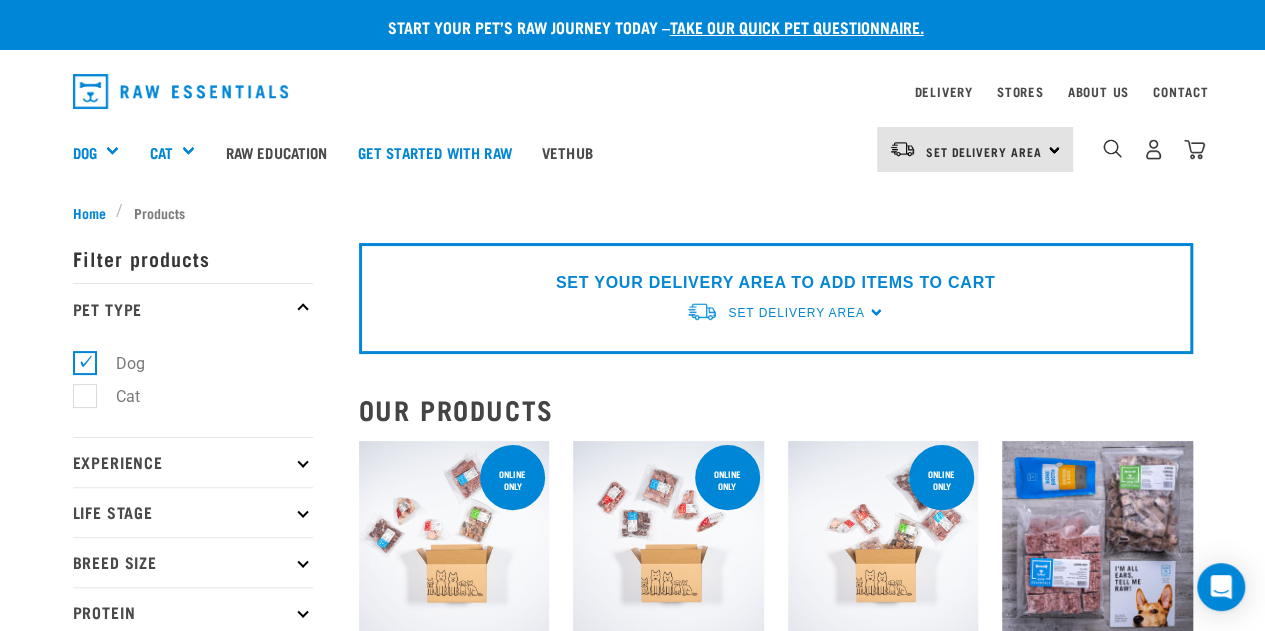 click on "Experience" at bounding box center [193, 462] 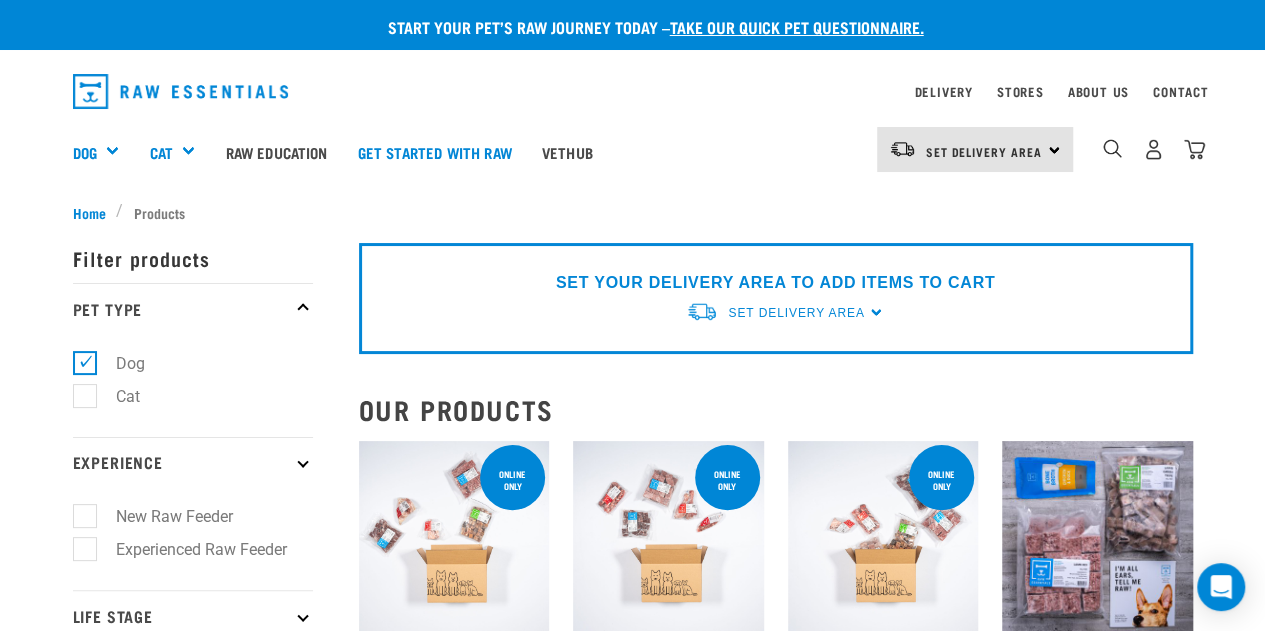 click on "New Raw Feeder" at bounding box center (162, 516) 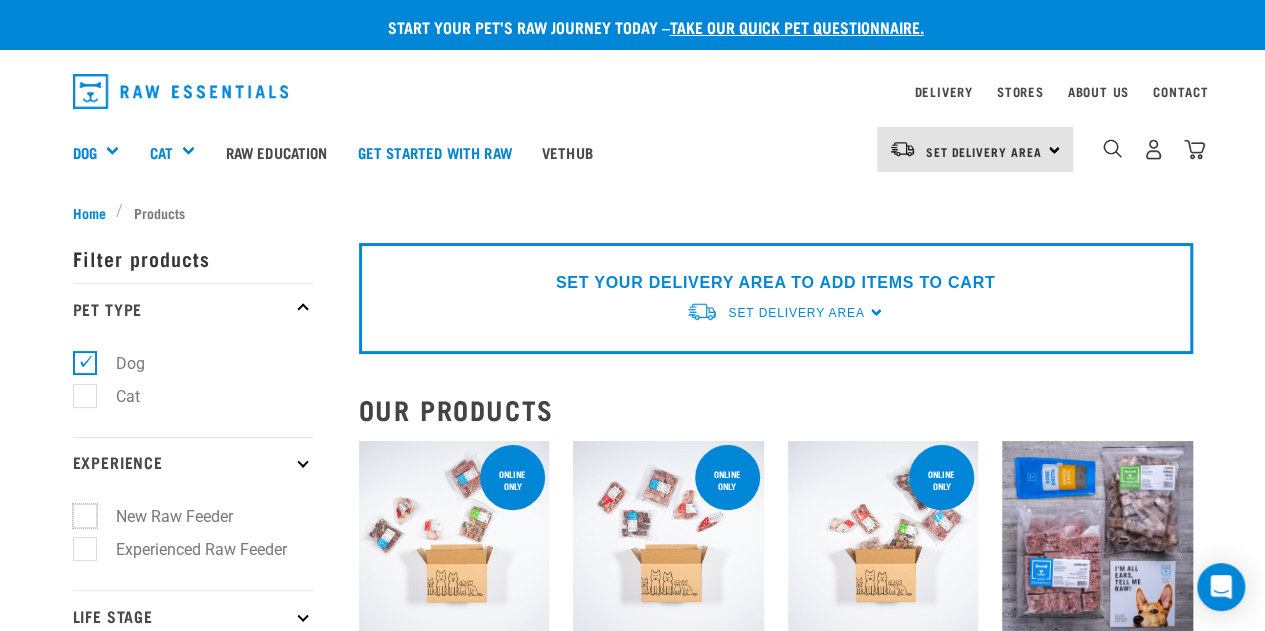 click on "New Raw Feeder" at bounding box center (79, 513) 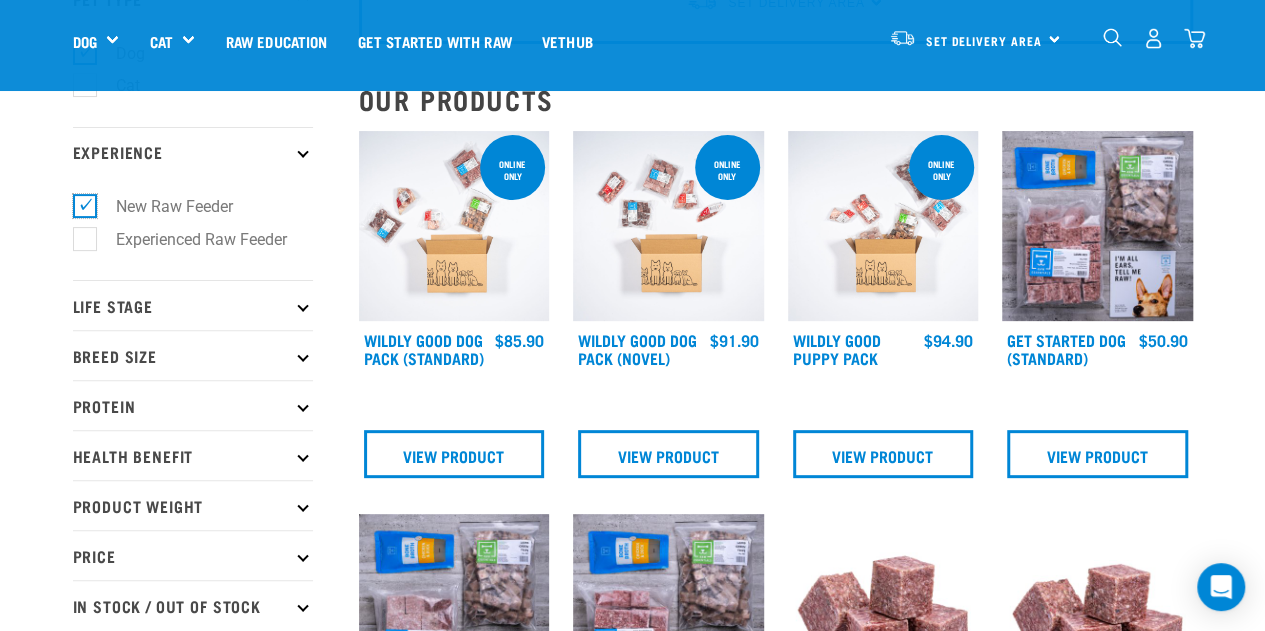 scroll, scrollTop: 200, scrollLeft: 0, axis: vertical 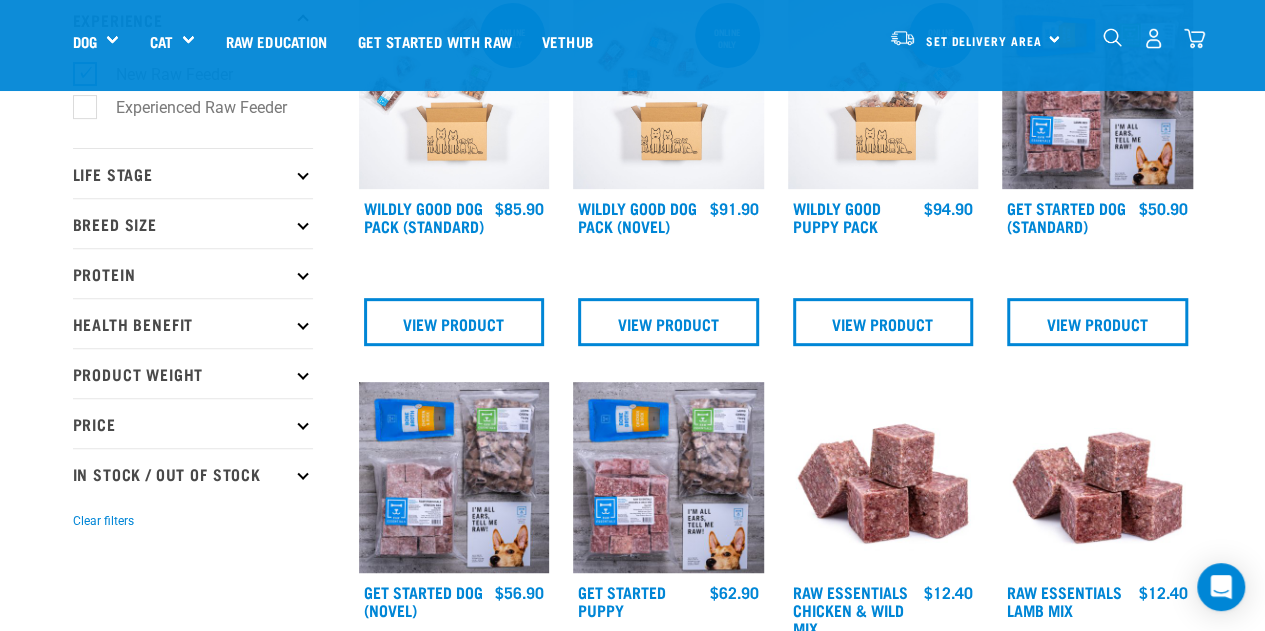 click on "Life Stage" at bounding box center (193, 173) 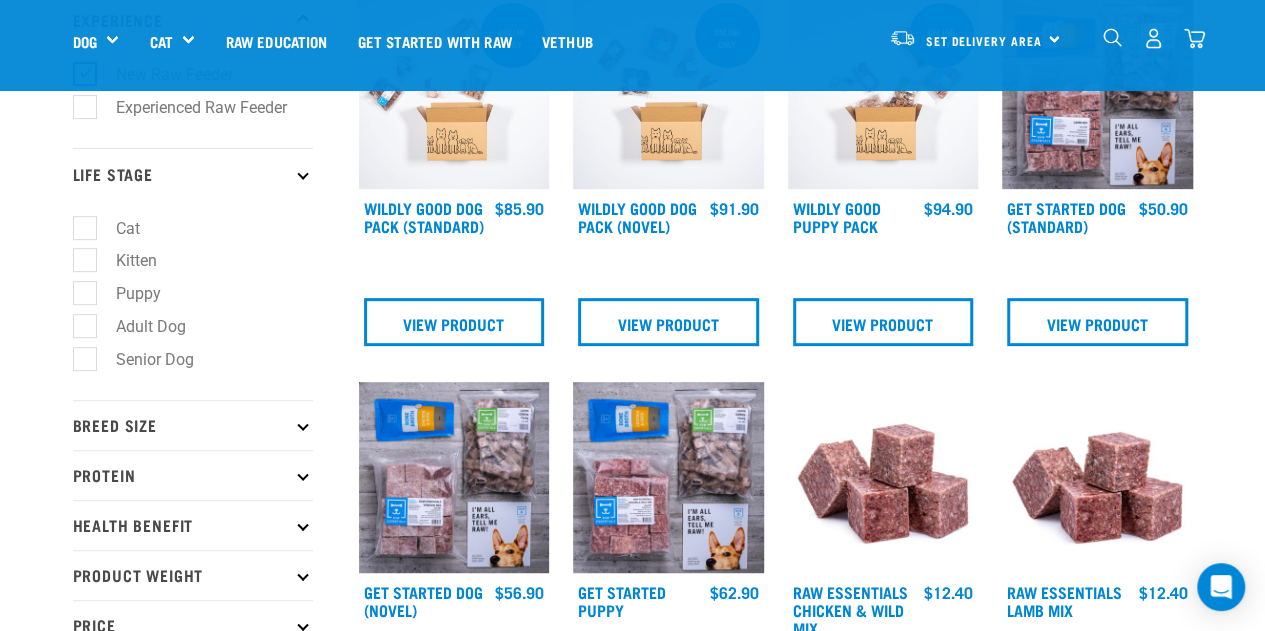 click on "Adult Dog" at bounding box center (139, 326) 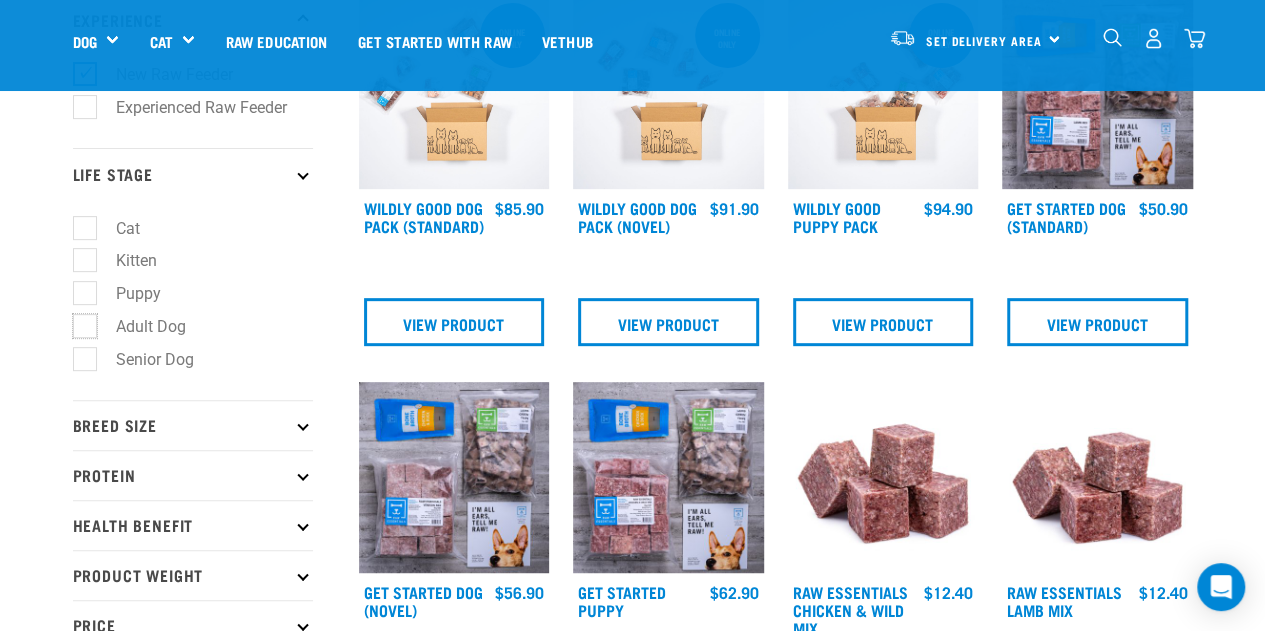 click on "Adult Dog" at bounding box center (79, 322) 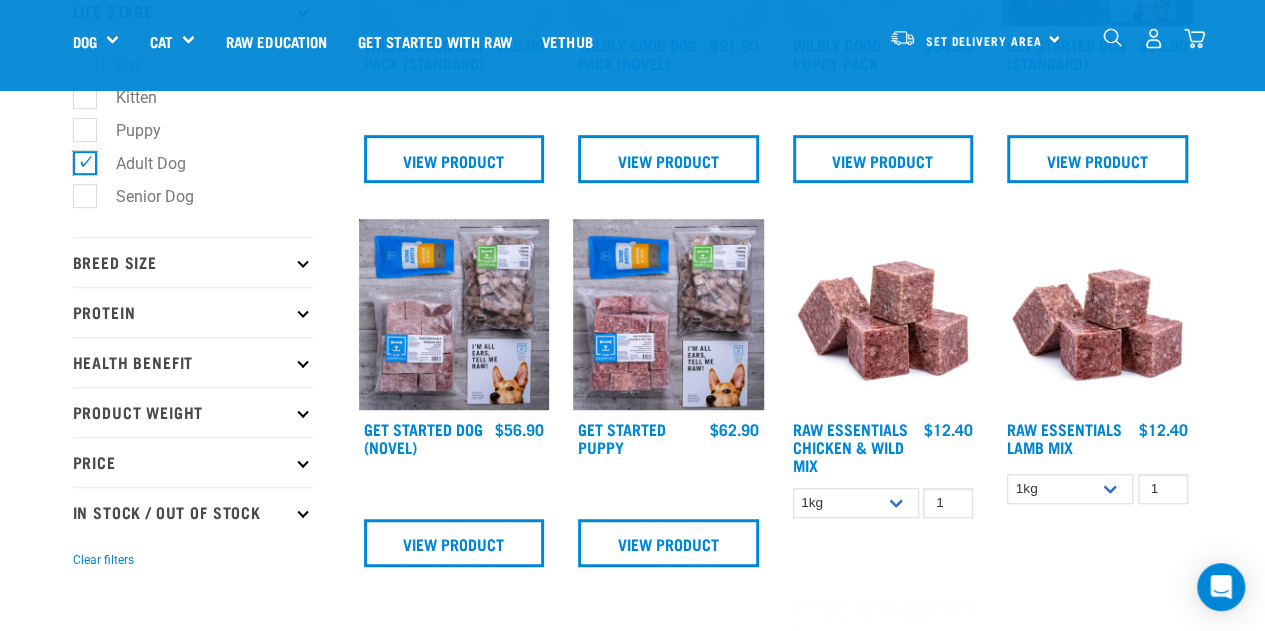 scroll, scrollTop: 500, scrollLeft: 0, axis: vertical 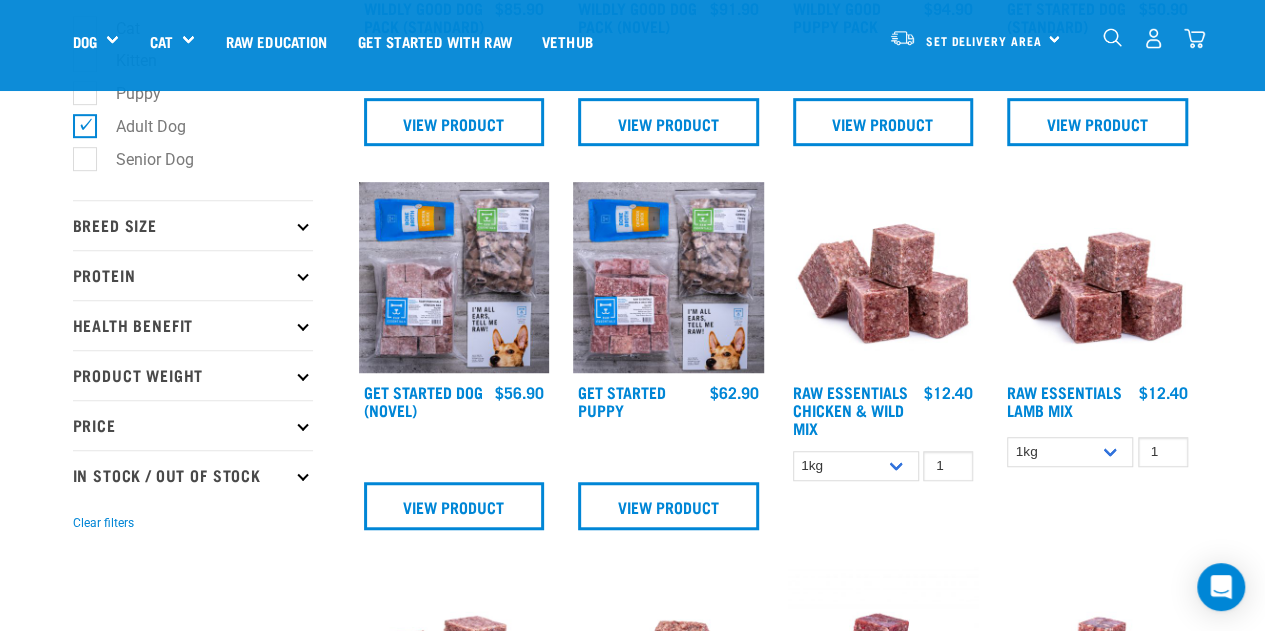 click on "Breed Size" at bounding box center (193, 225) 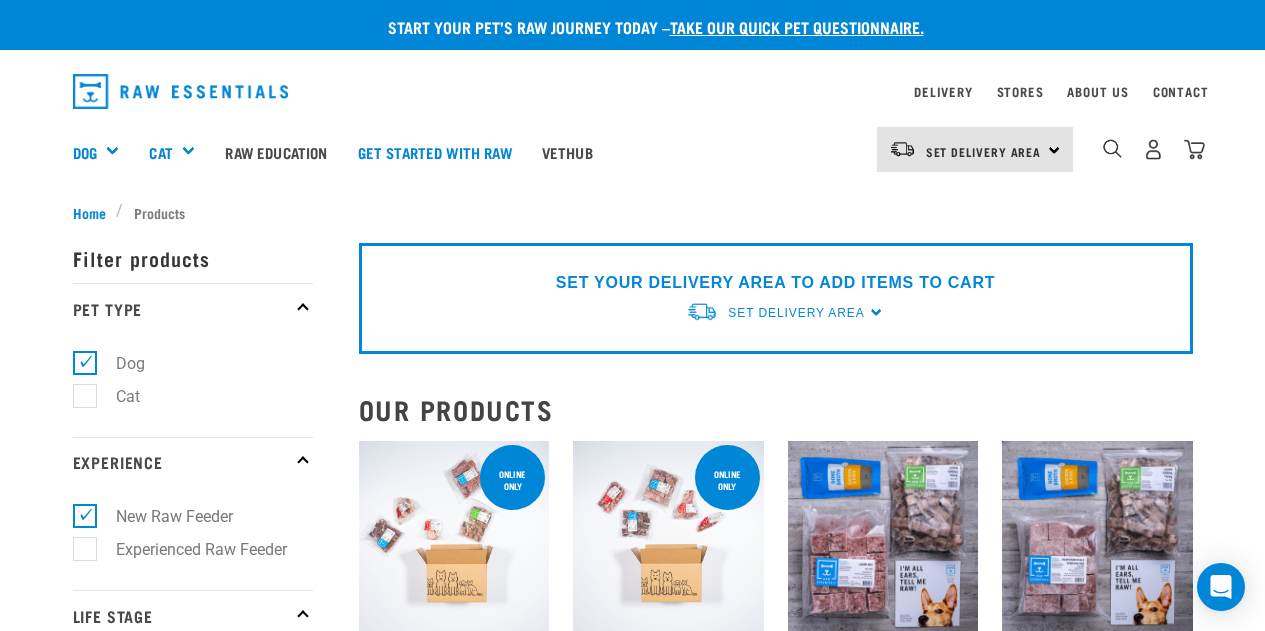 scroll, scrollTop: 0, scrollLeft: 0, axis: both 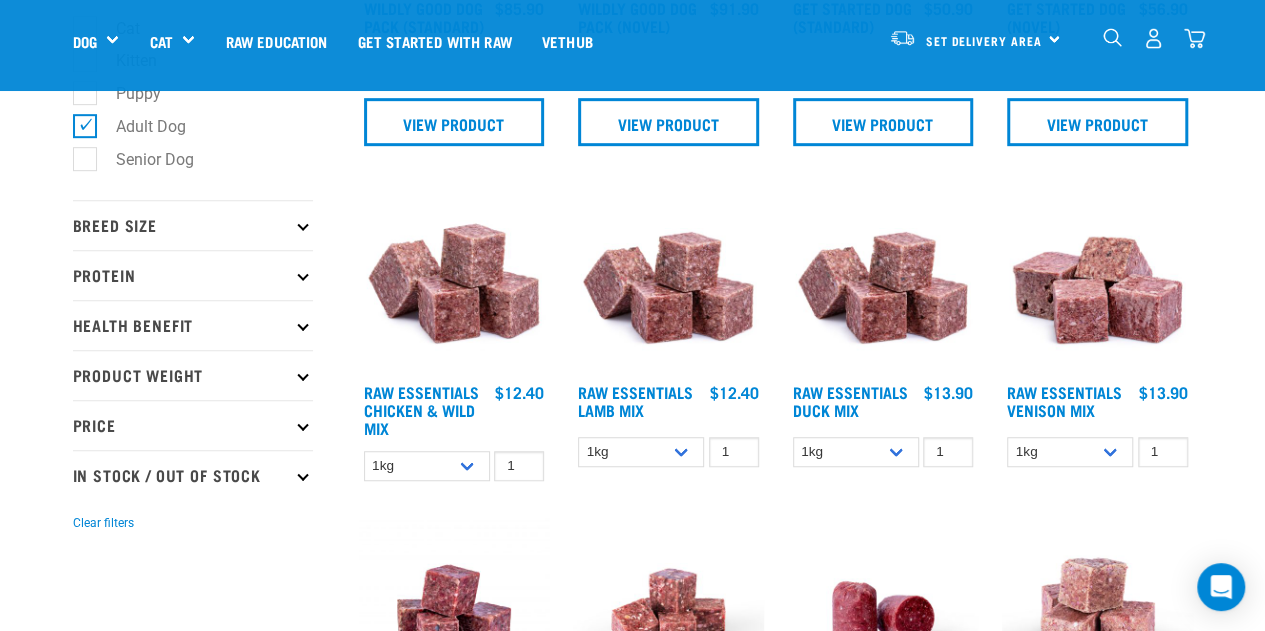 click on "Breed Size" at bounding box center (193, 225) 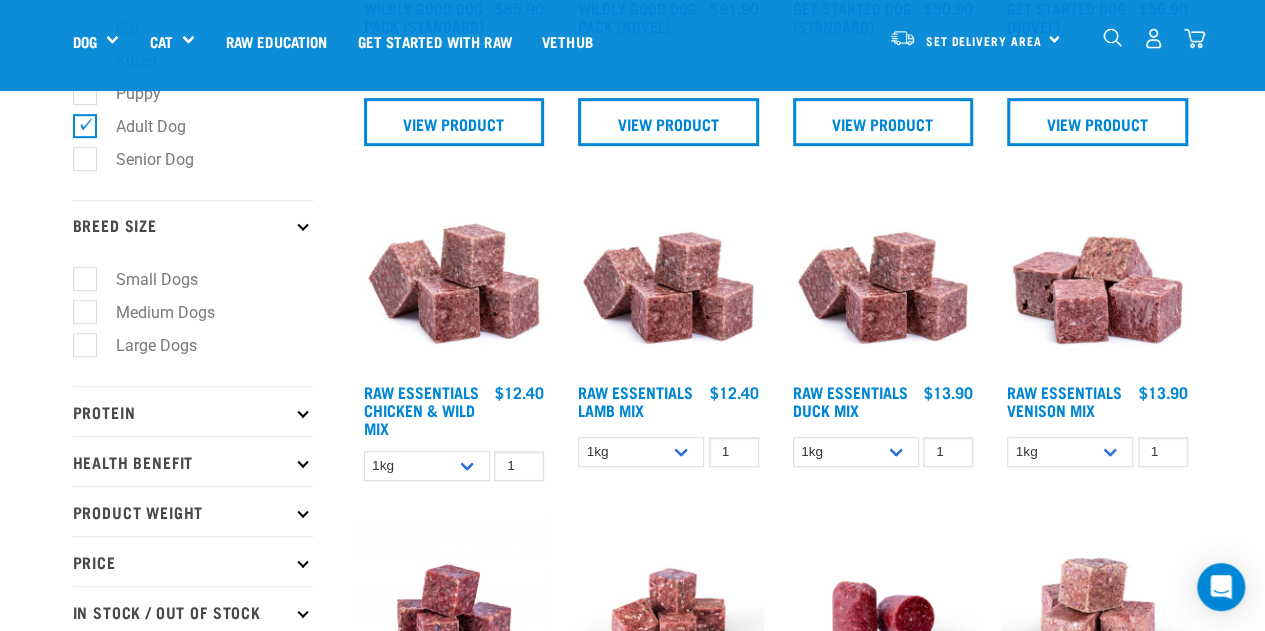 click on "Large Dogs" at bounding box center [144, 345] 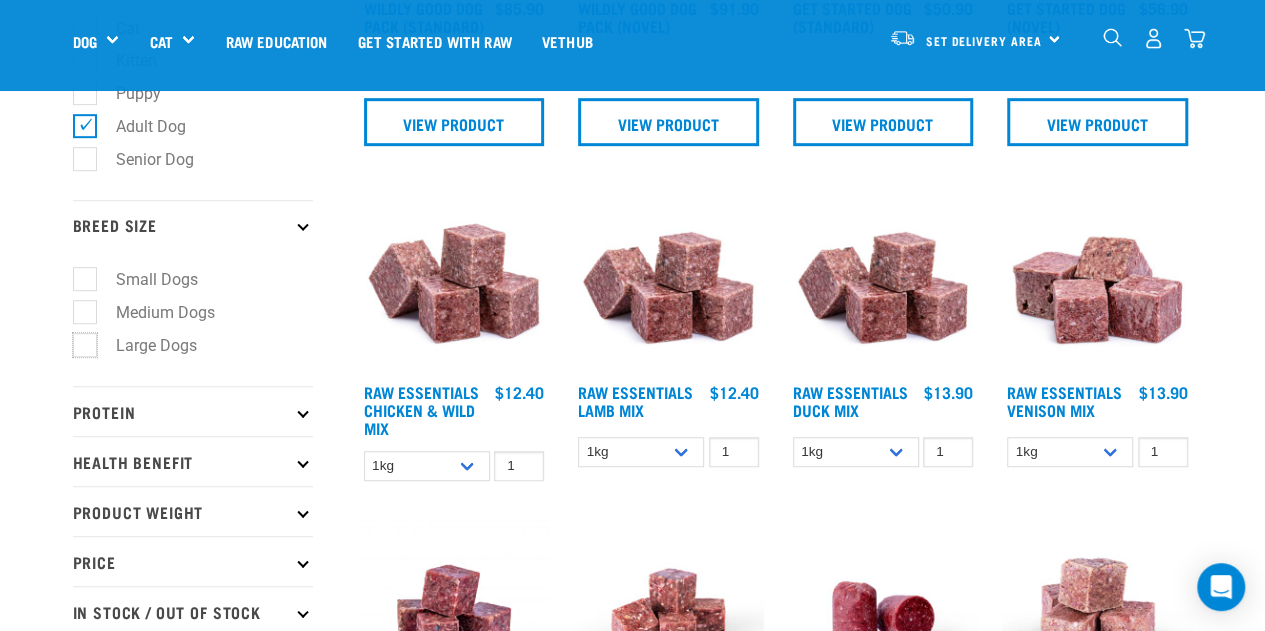 click on "Large Dogs" at bounding box center (79, 341) 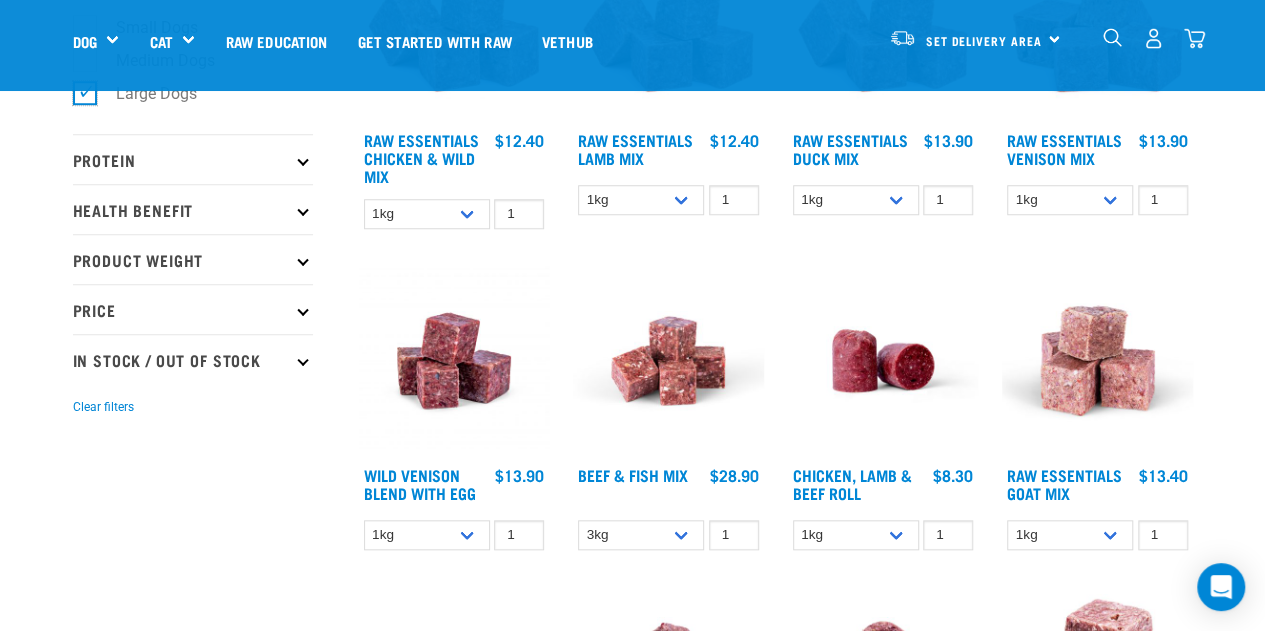 scroll, scrollTop: 800, scrollLeft: 0, axis: vertical 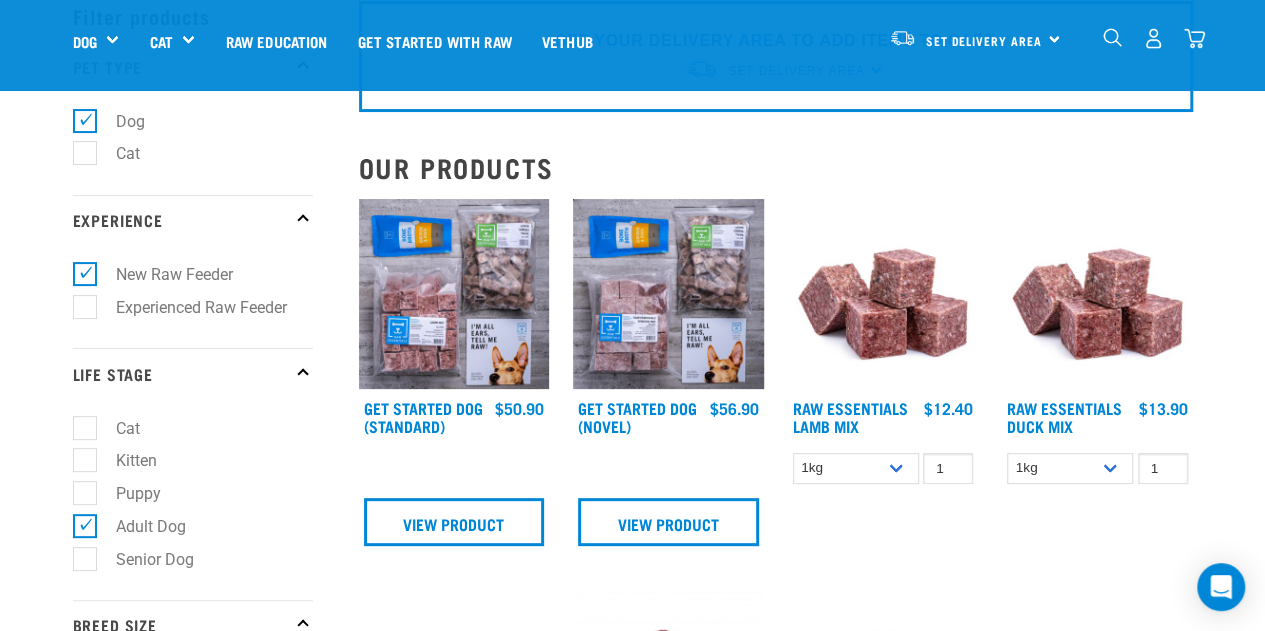 click at bounding box center (454, 294) 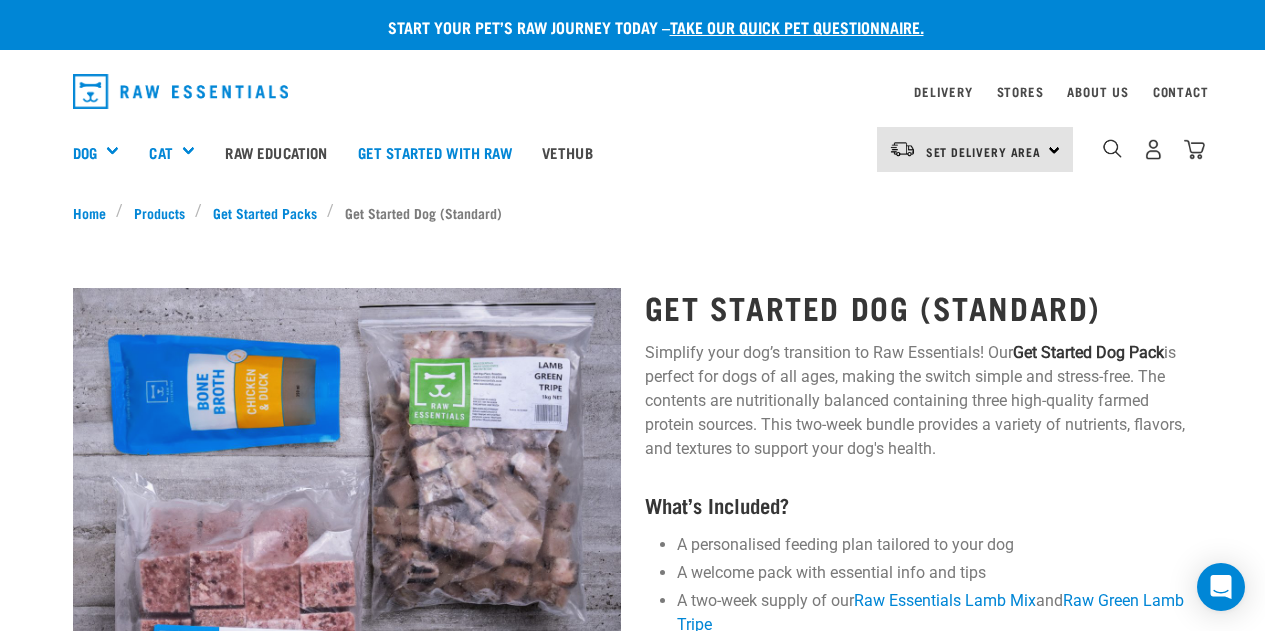 scroll, scrollTop: 0, scrollLeft: 0, axis: both 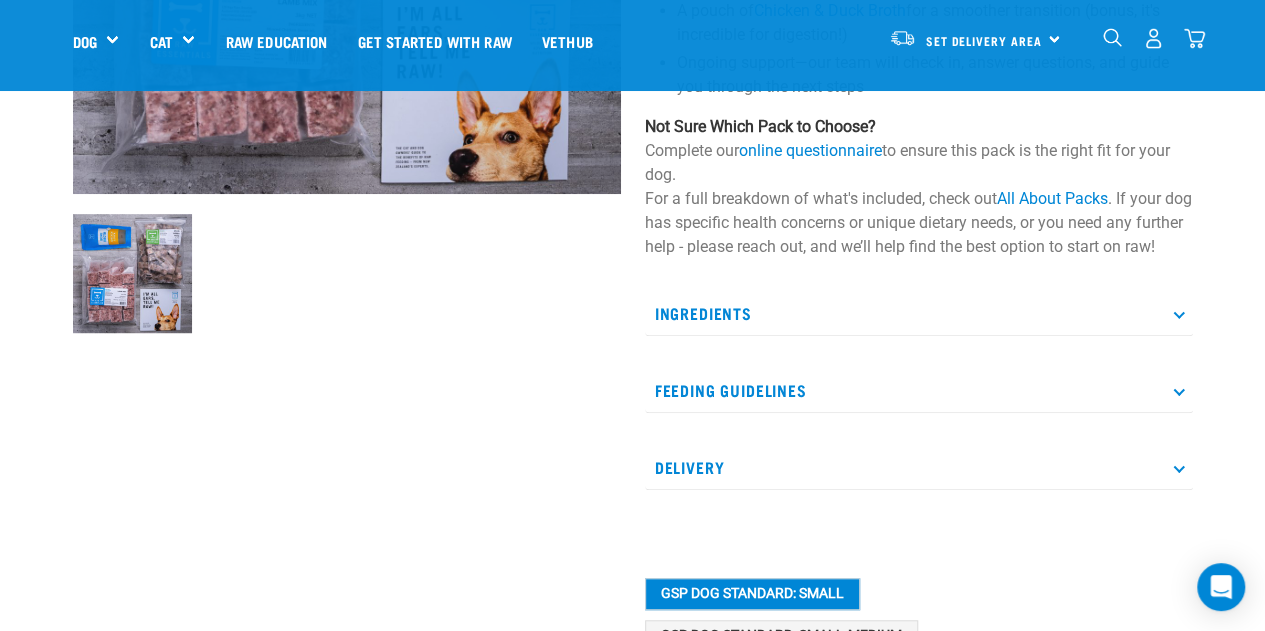 click on "Feeding Guidelines" at bounding box center (919, 390) 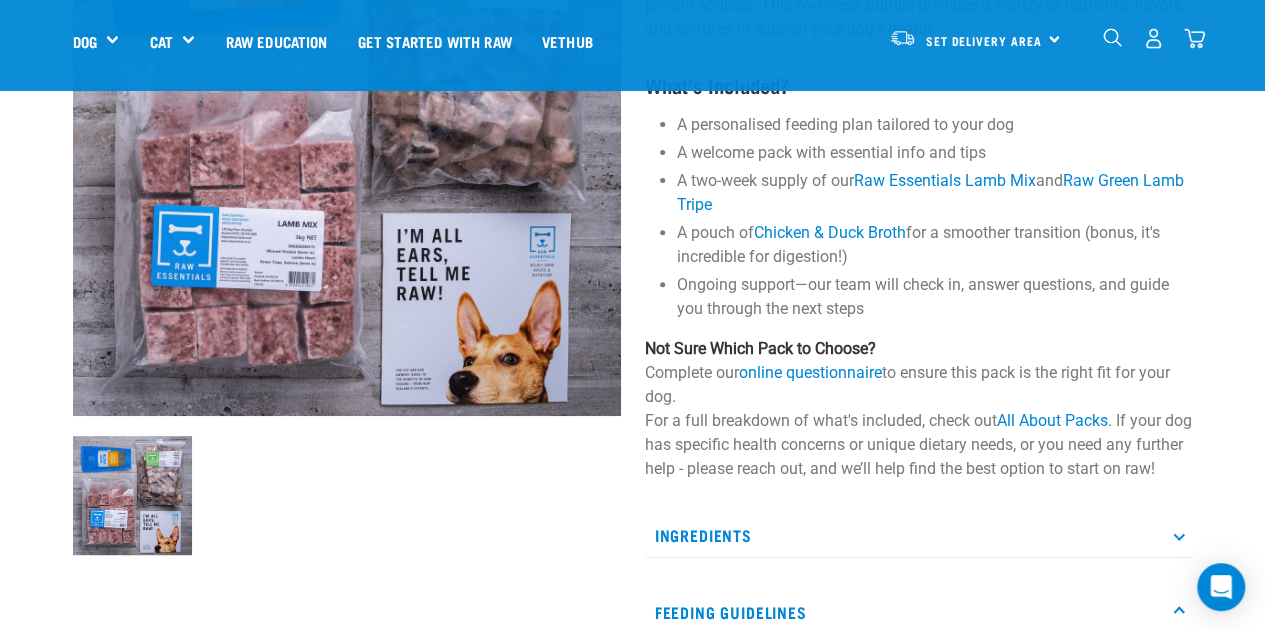 scroll, scrollTop: 200, scrollLeft: 0, axis: vertical 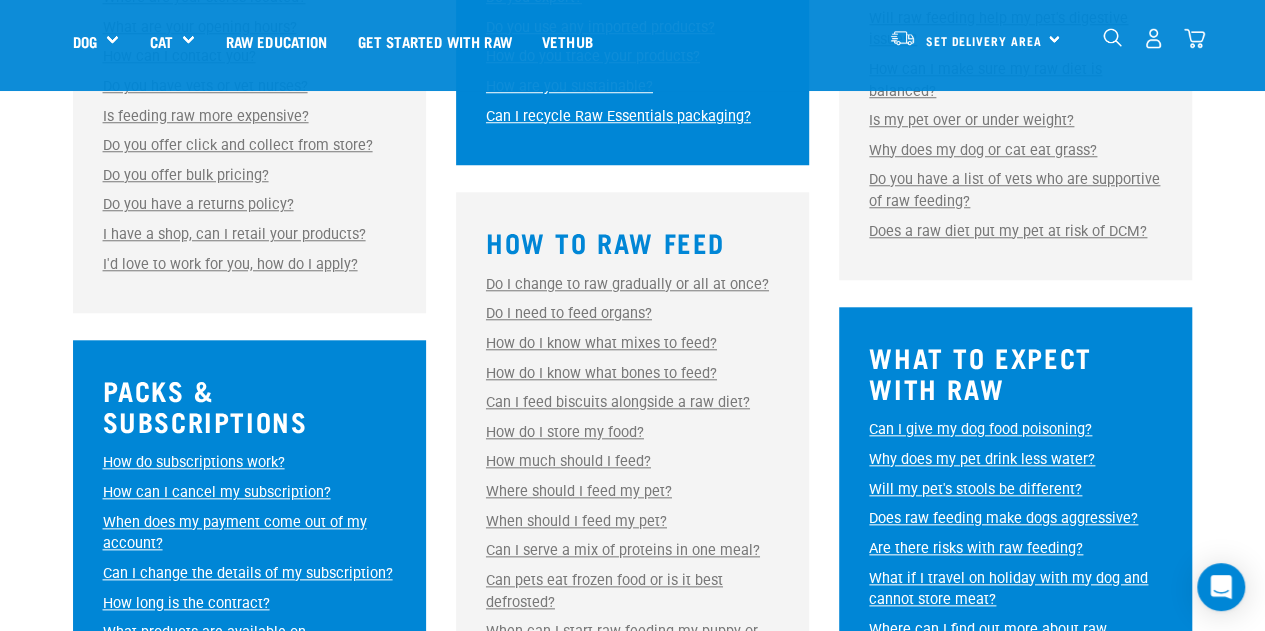 click on "How much should I feed?" at bounding box center [568, 461] 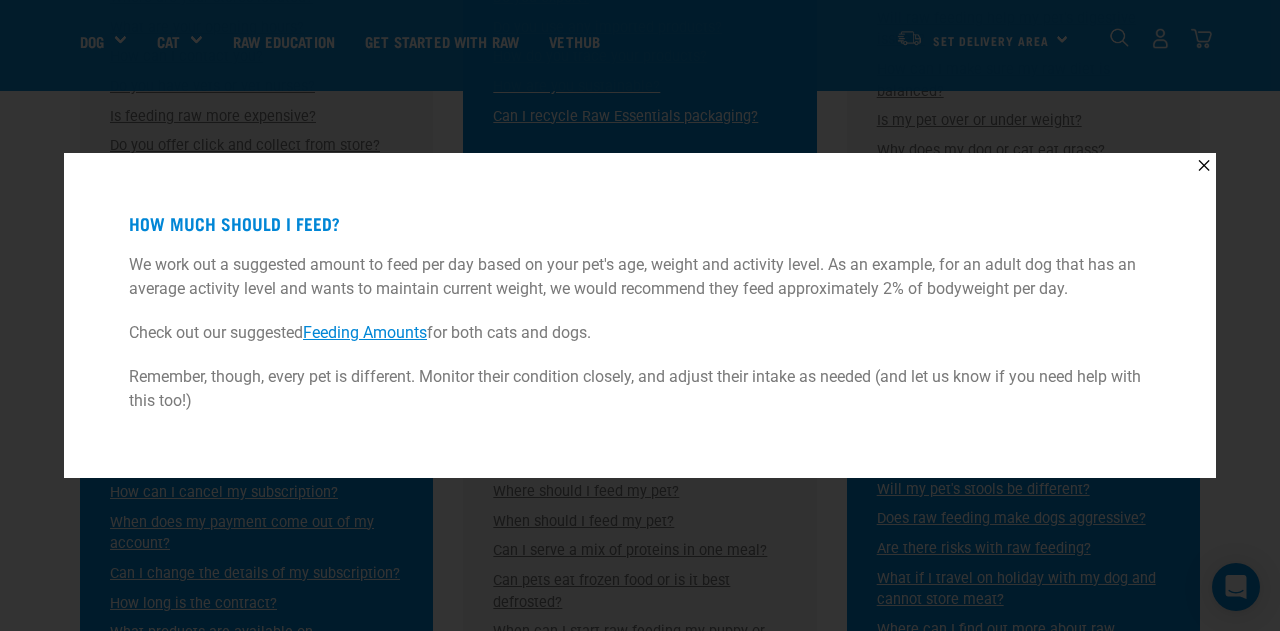 click on "Feeding Amounts" at bounding box center (365, 332) 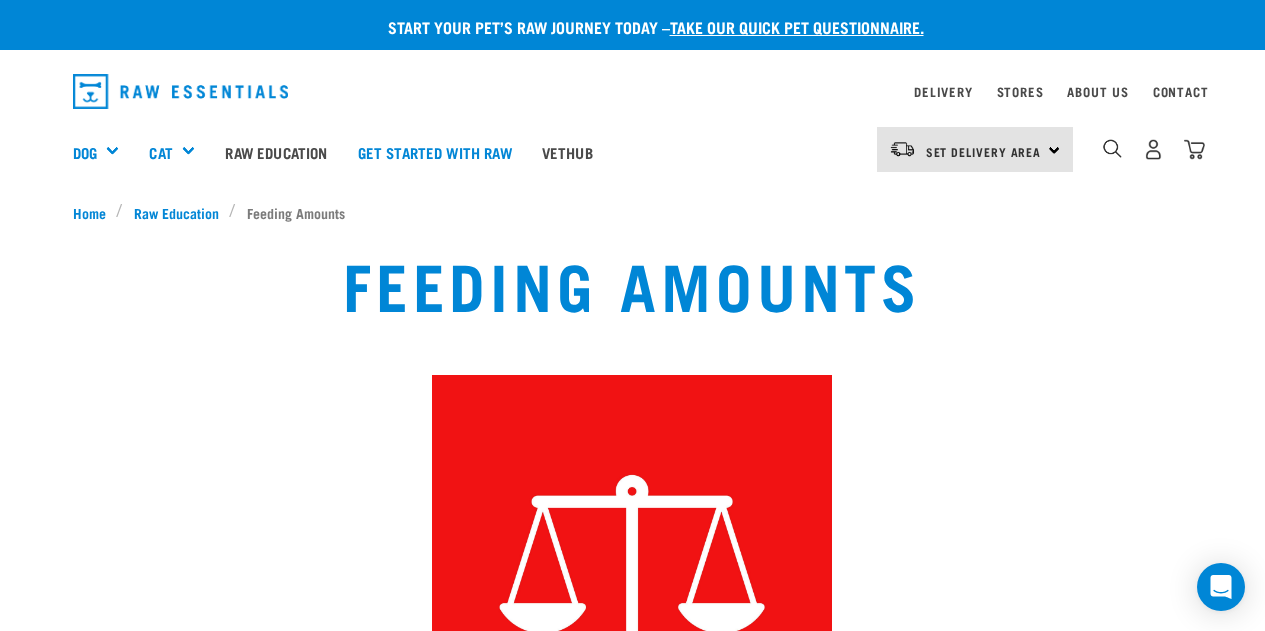 scroll, scrollTop: 0, scrollLeft: 0, axis: both 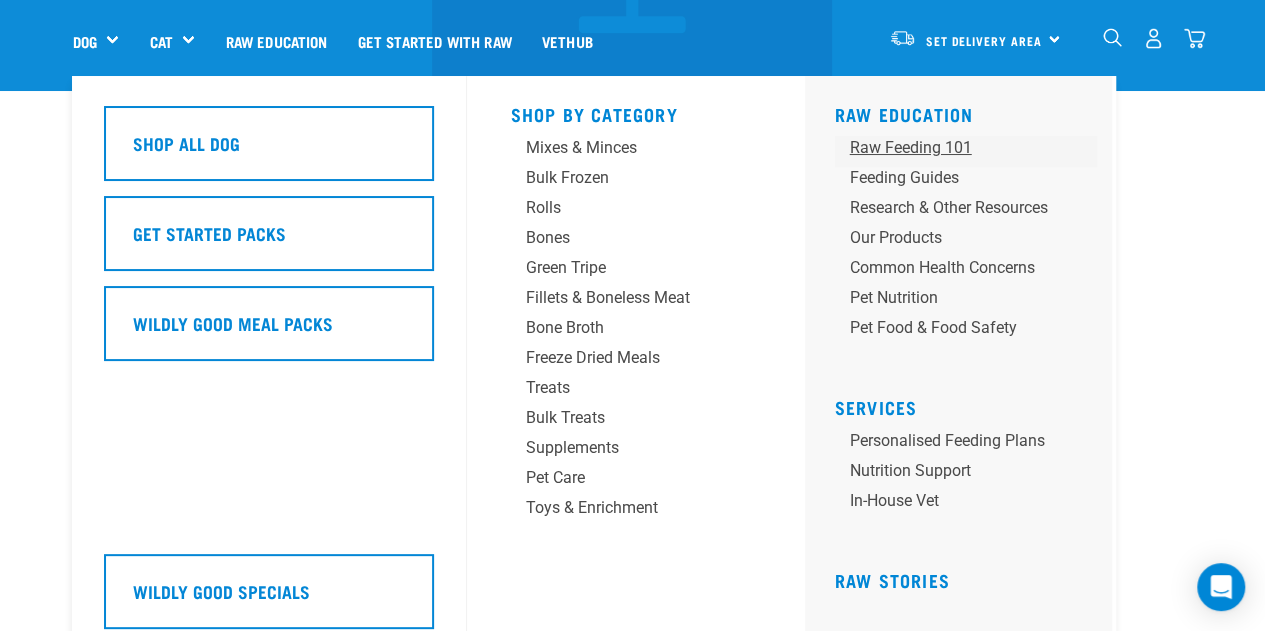 click on "Raw Feeding 101" at bounding box center [949, 148] 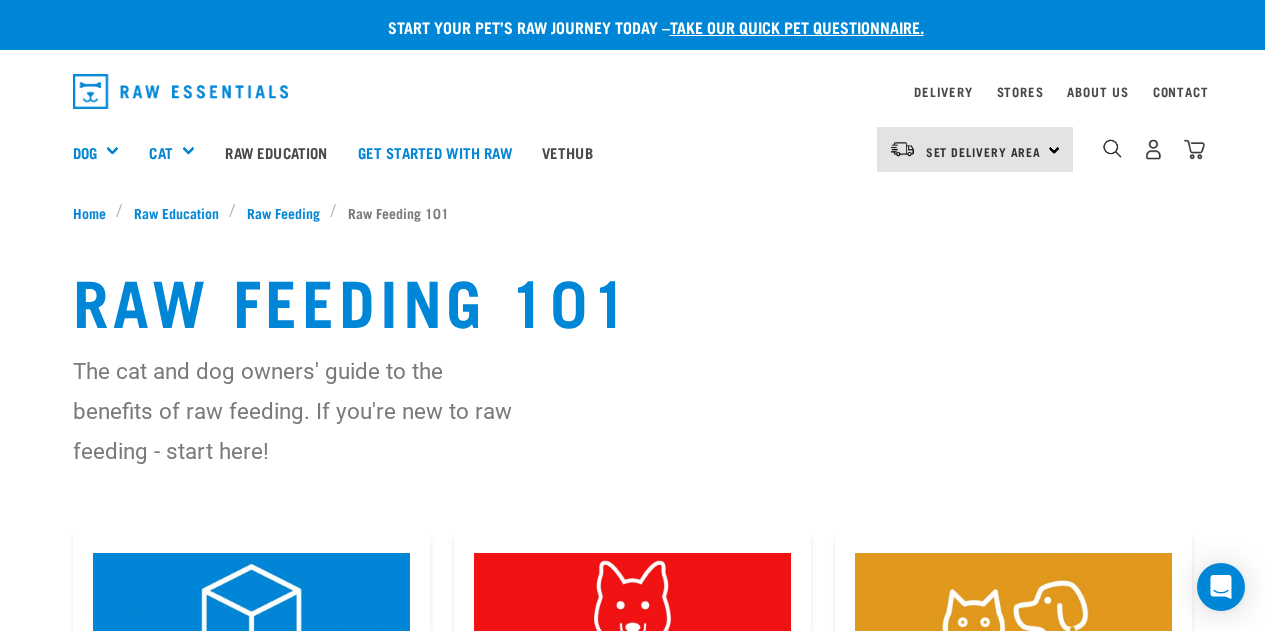 scroll, scrollTop: 0, scrollLeft: 0, axis: both 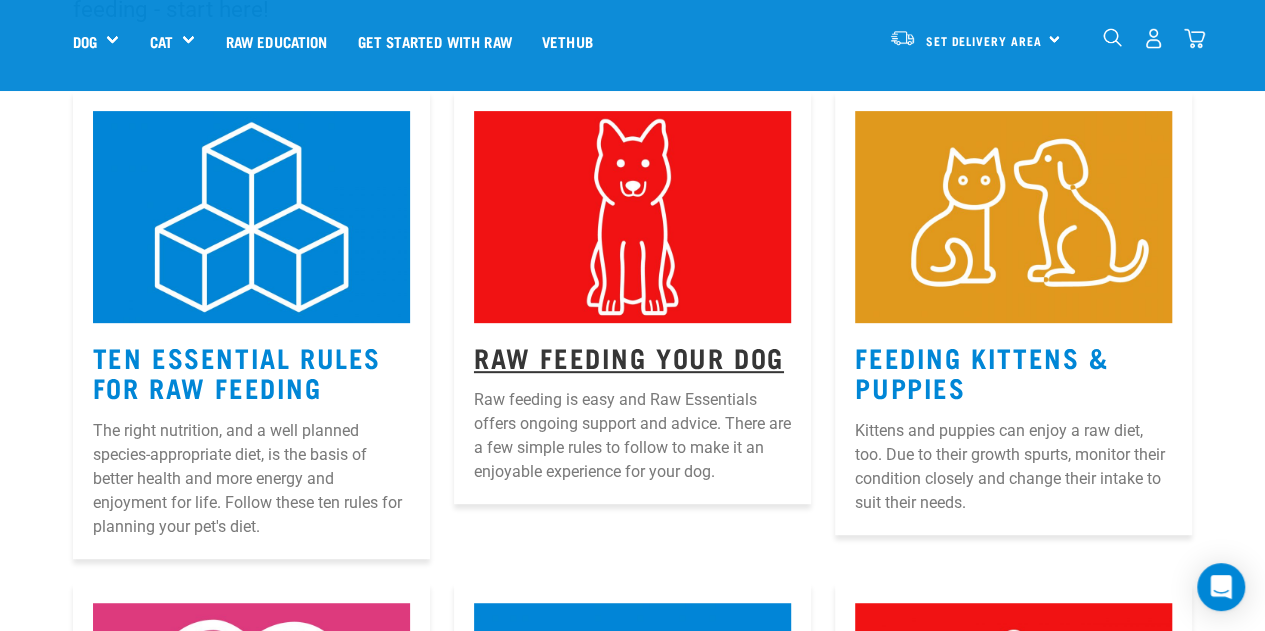 click on "Raw Feeding Your Dog" at bounding box center [629, 356] 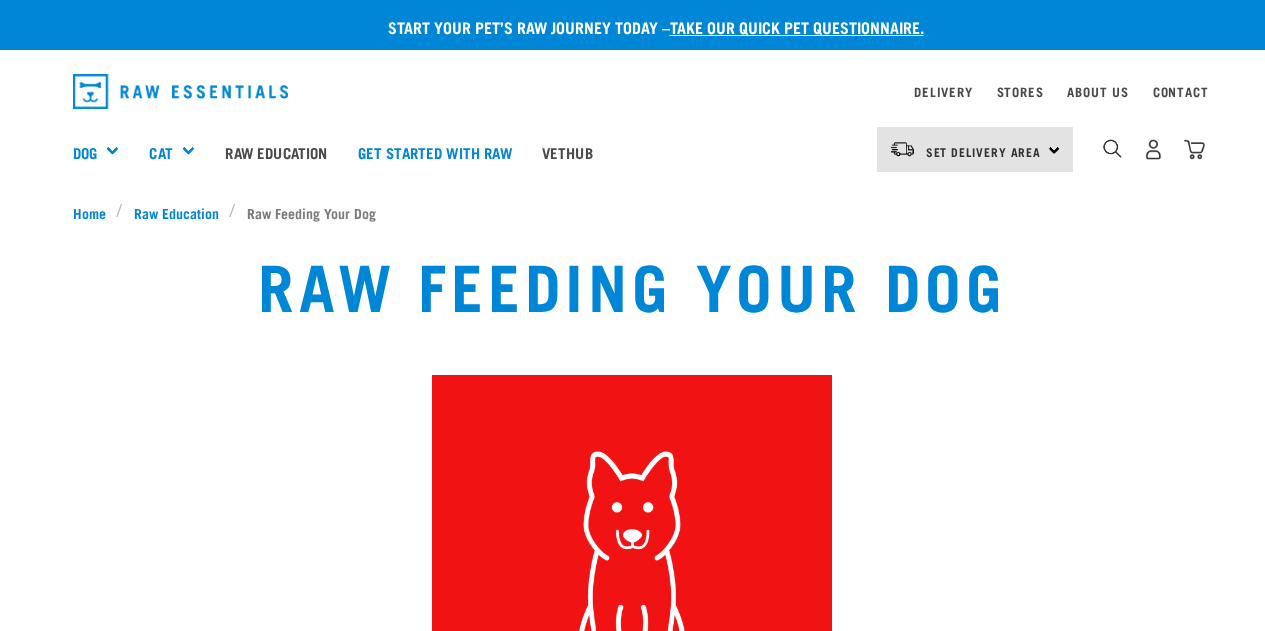 scroll, scrollTop: 0, scrollLeft: 0, axis: both 